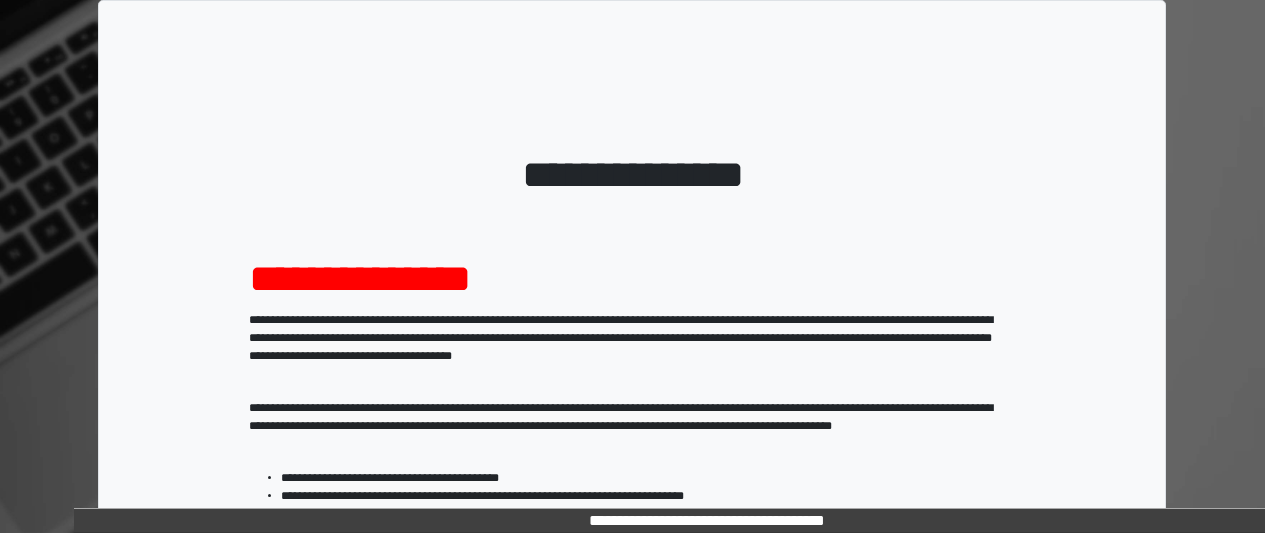 scroll, scrollTop: 393, scrollLeft: 0, axis: vertical 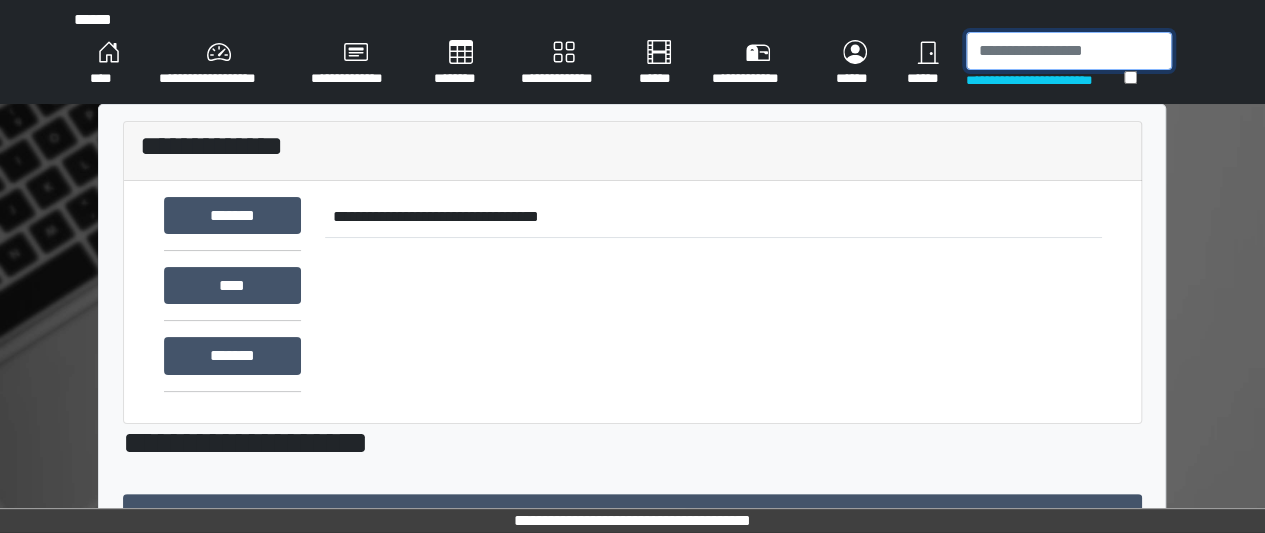 click at bounding box center (1069, 51) 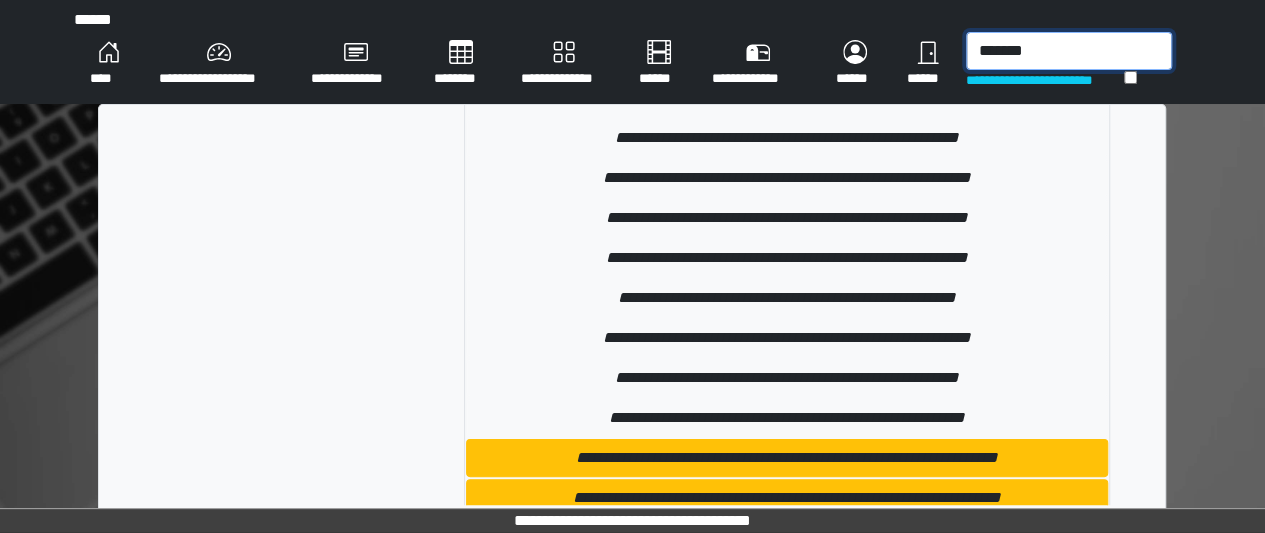 scroll, scrollTop: 3918, scrollLeft: 0, axis: vertical 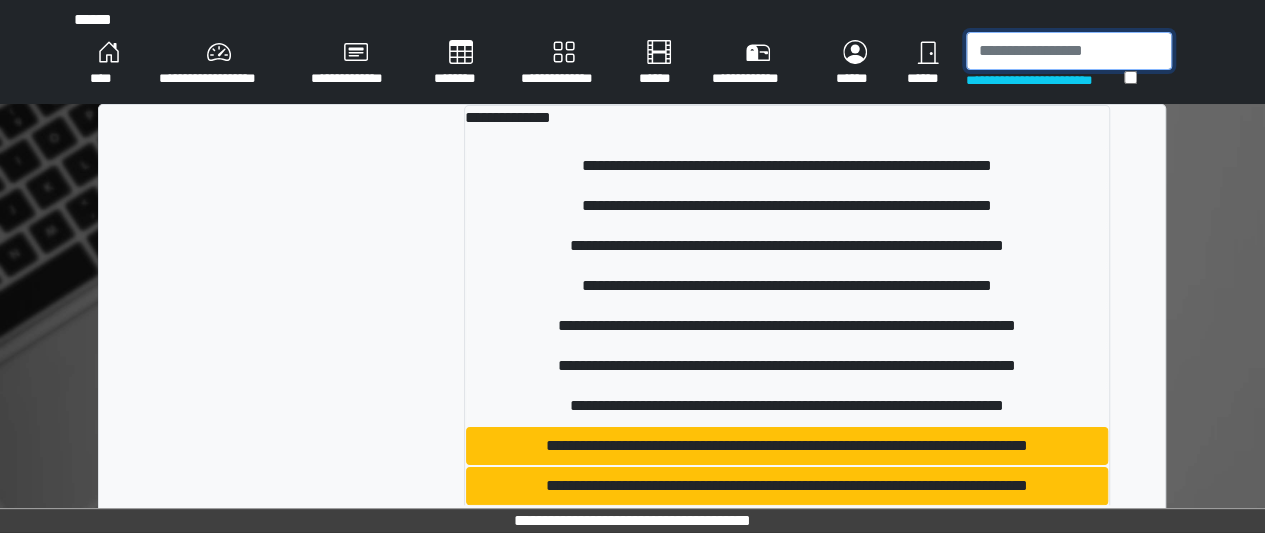 click at bounding box center (1069, 51) 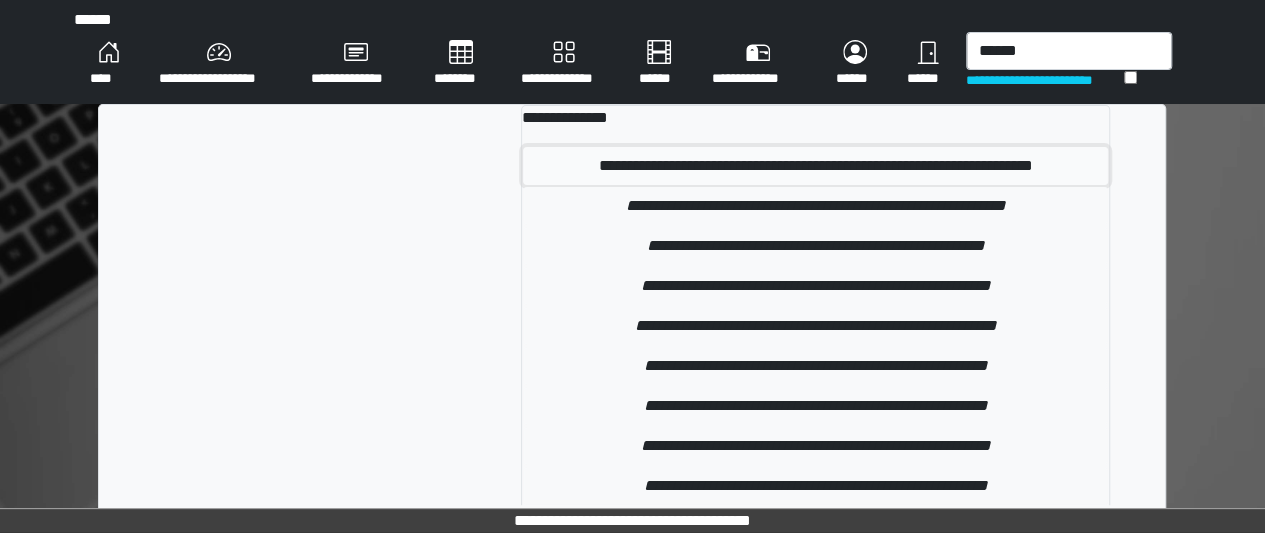 click on "**********" at bounding box center [816, 166] 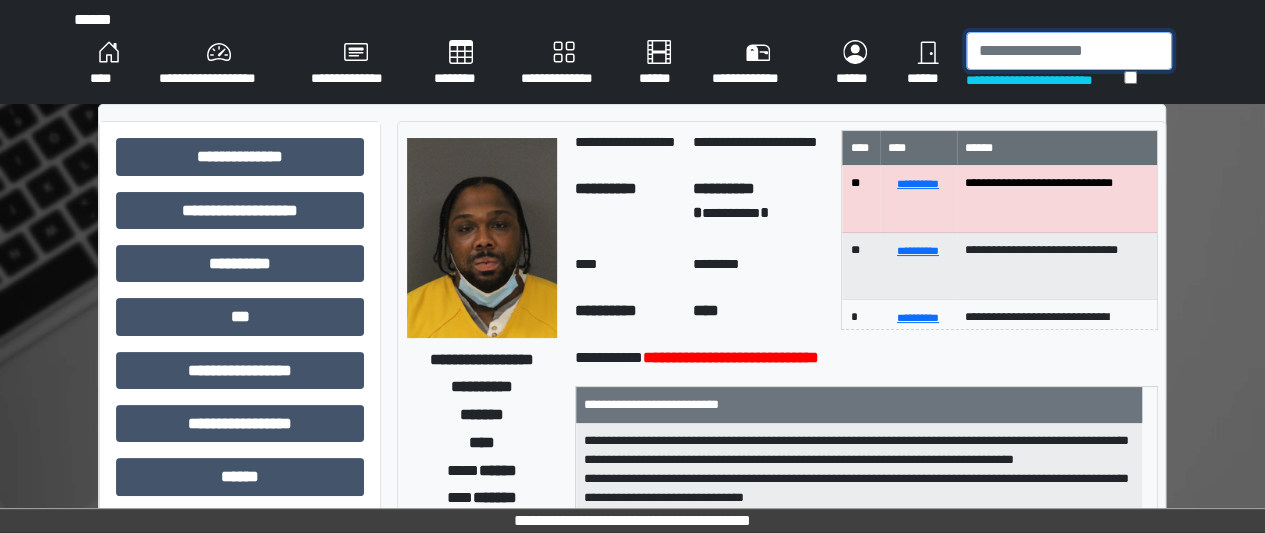 click at bounding box center [1069, 51] 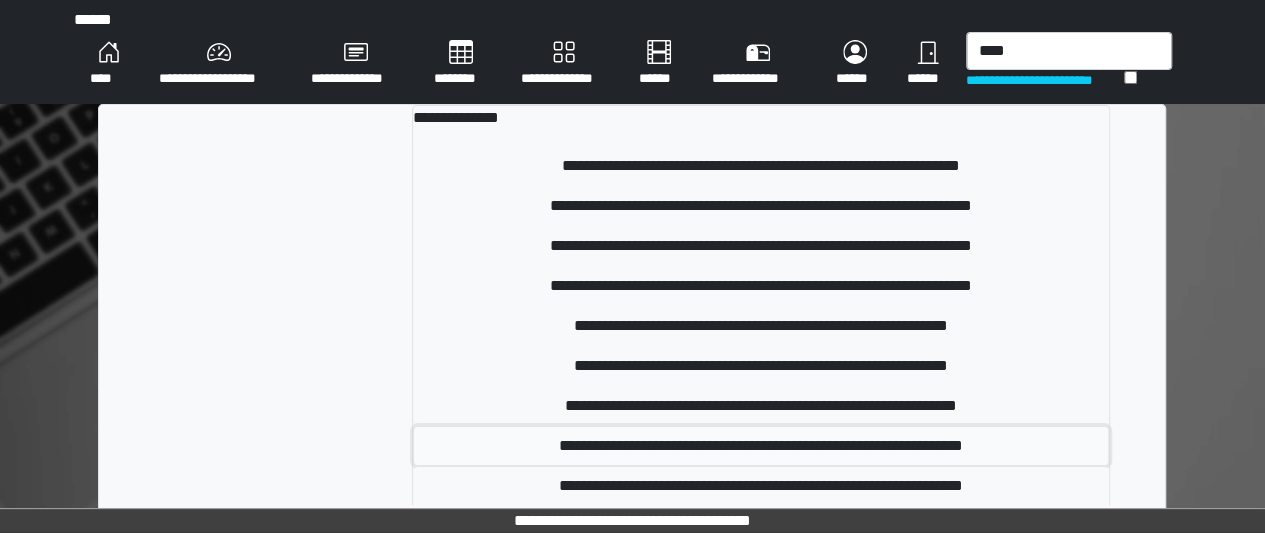 click on "**********" at bounding box center [761, 166] 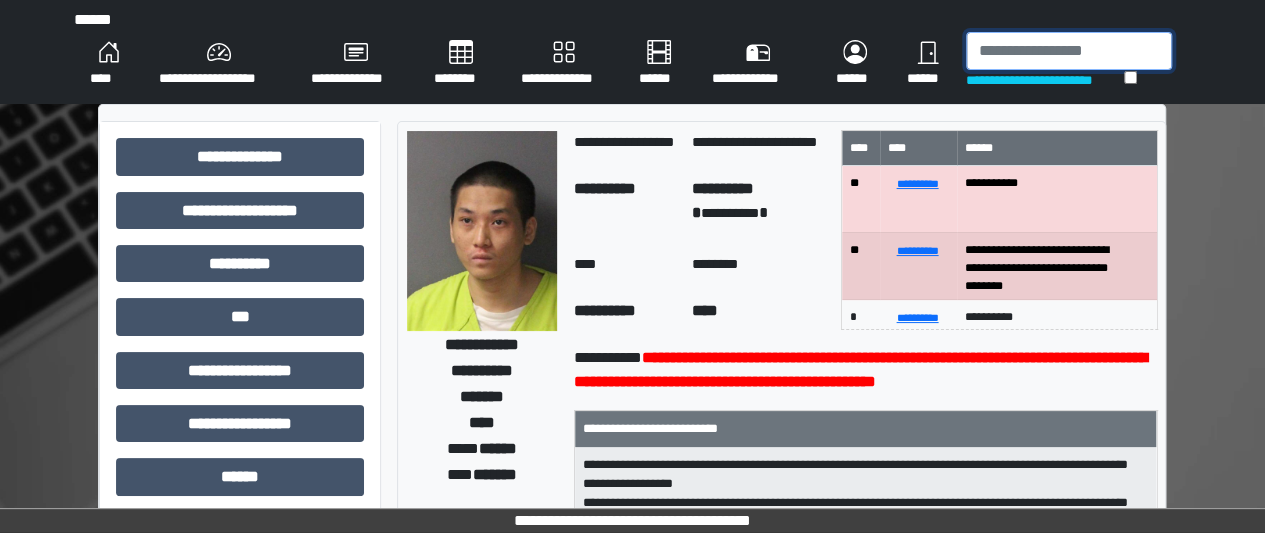 click at bounding box center (1069, 51) 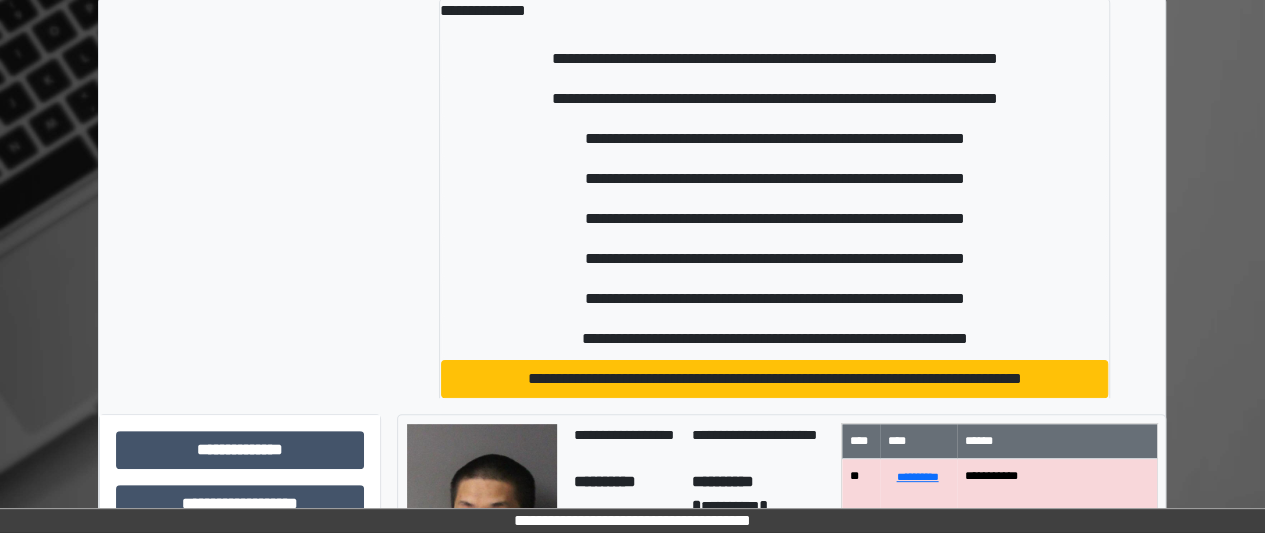 scroll, scrollTop: 109, scrollLeft: 0, axis: vertical 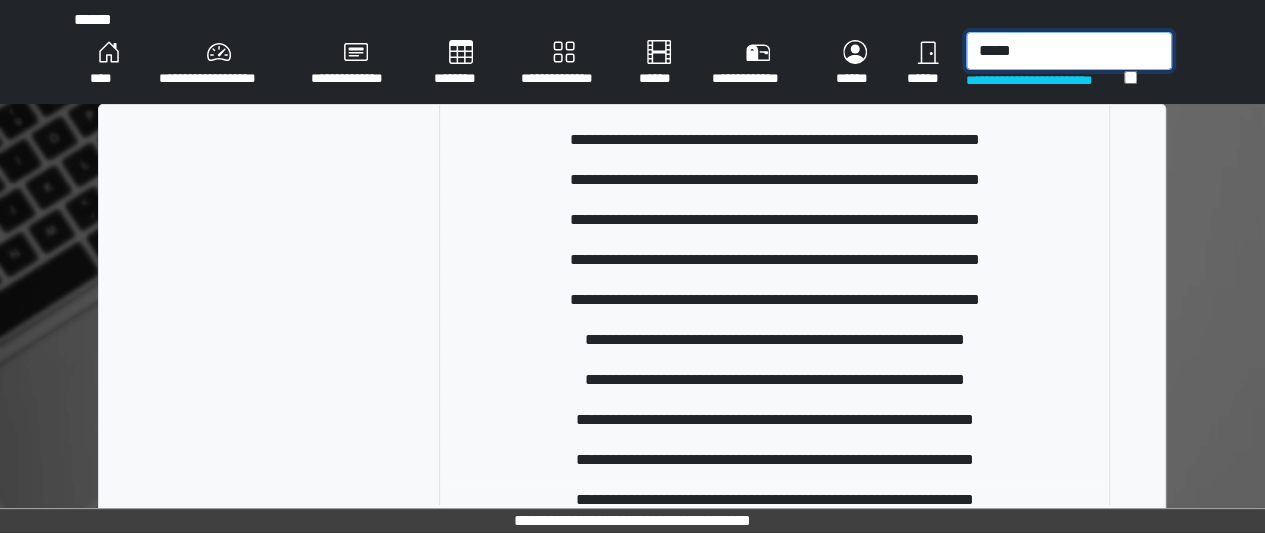 click on "*****" at bounding box center (1069, 51) 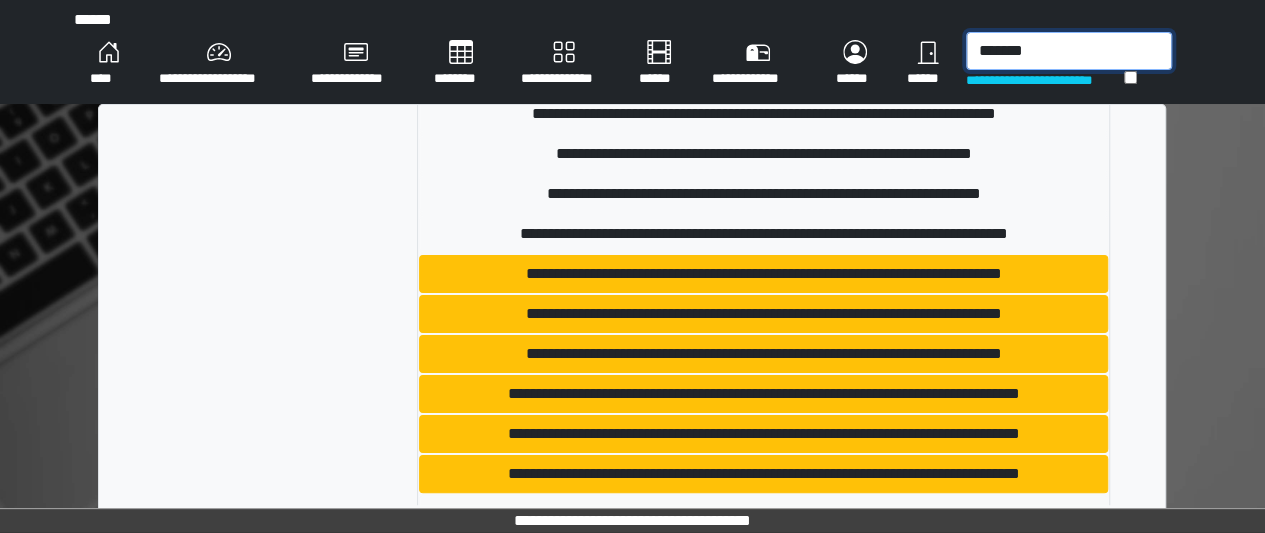 scroll, scrollTop: 259, scrollLeft: 0, axis: vertical 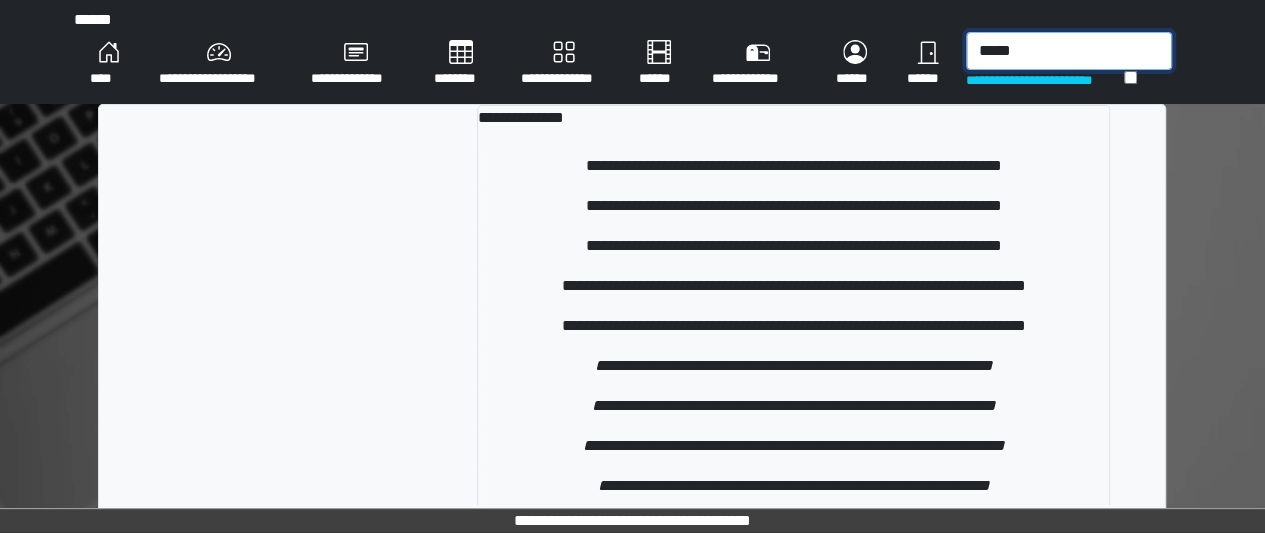 type on "*****" 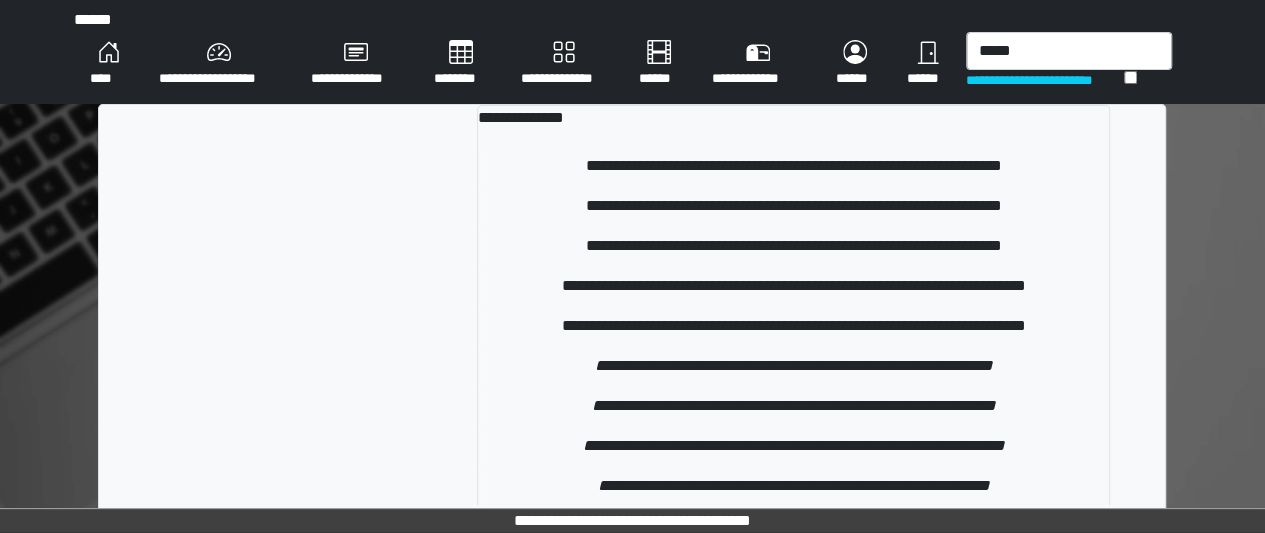 click on "******" at bounding box center [928, 64] 